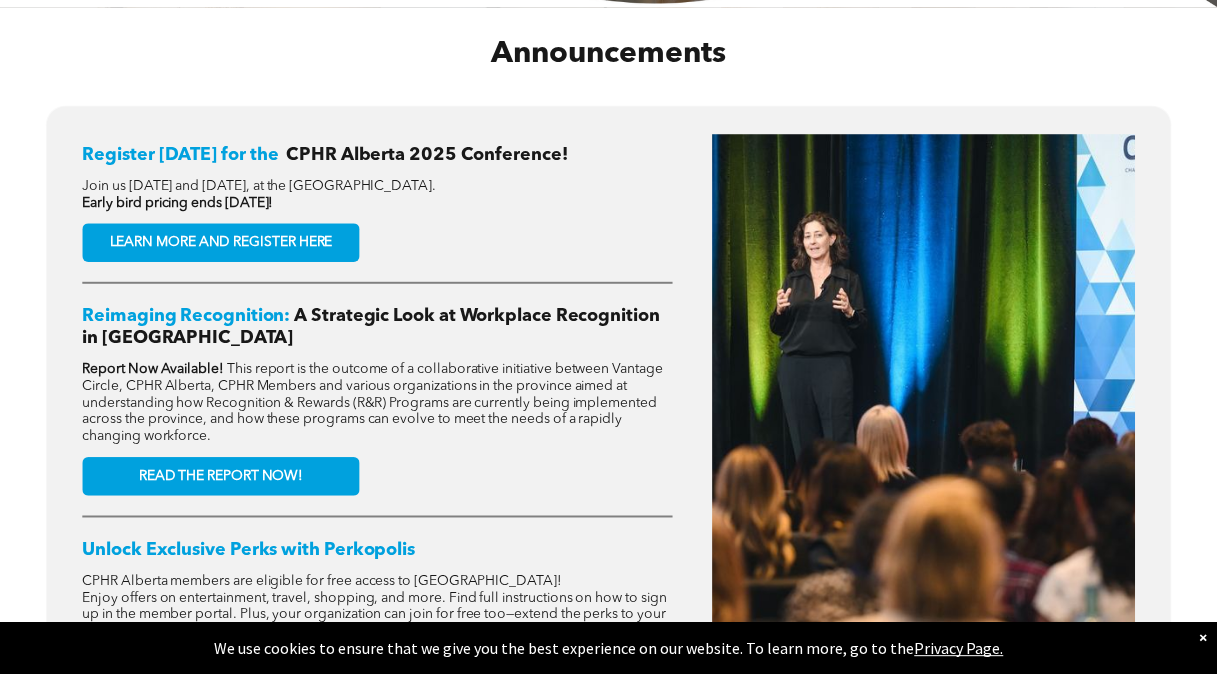 scroll, scrollTop: 720, scrollLeft: 0, axis: vertical 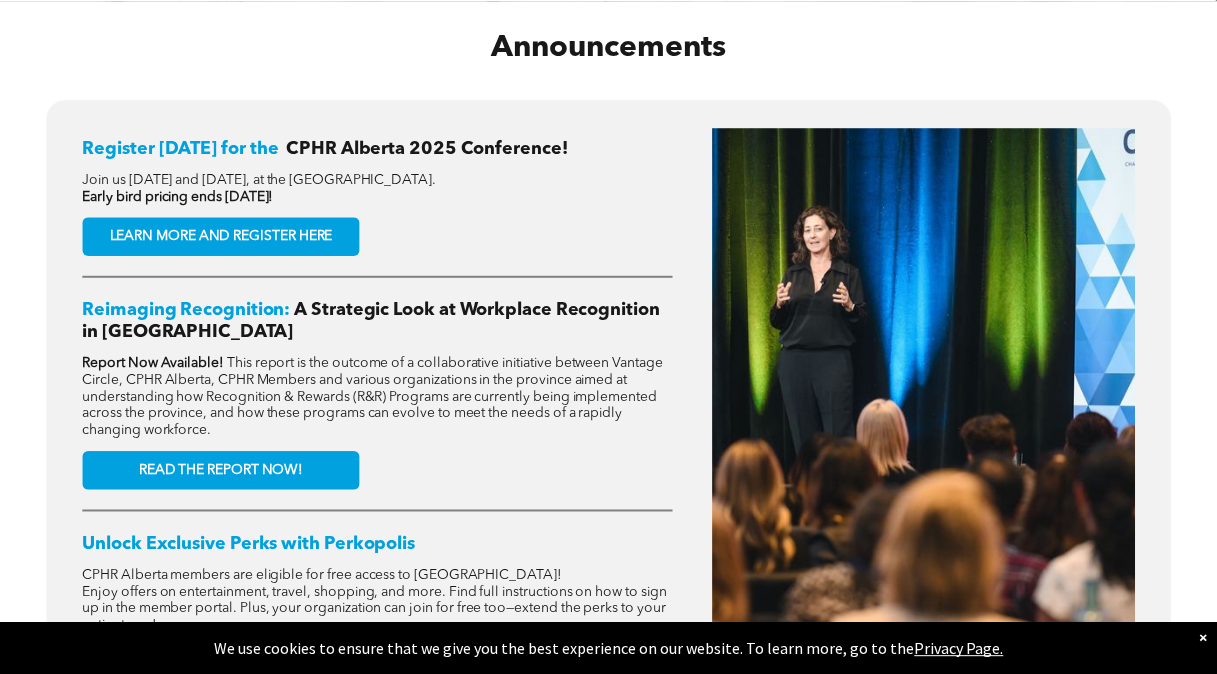 click on "Reimaging Recognition:   A Strategic Look at Workplace Recognition in Alberta" at bounding box center [377, 321] 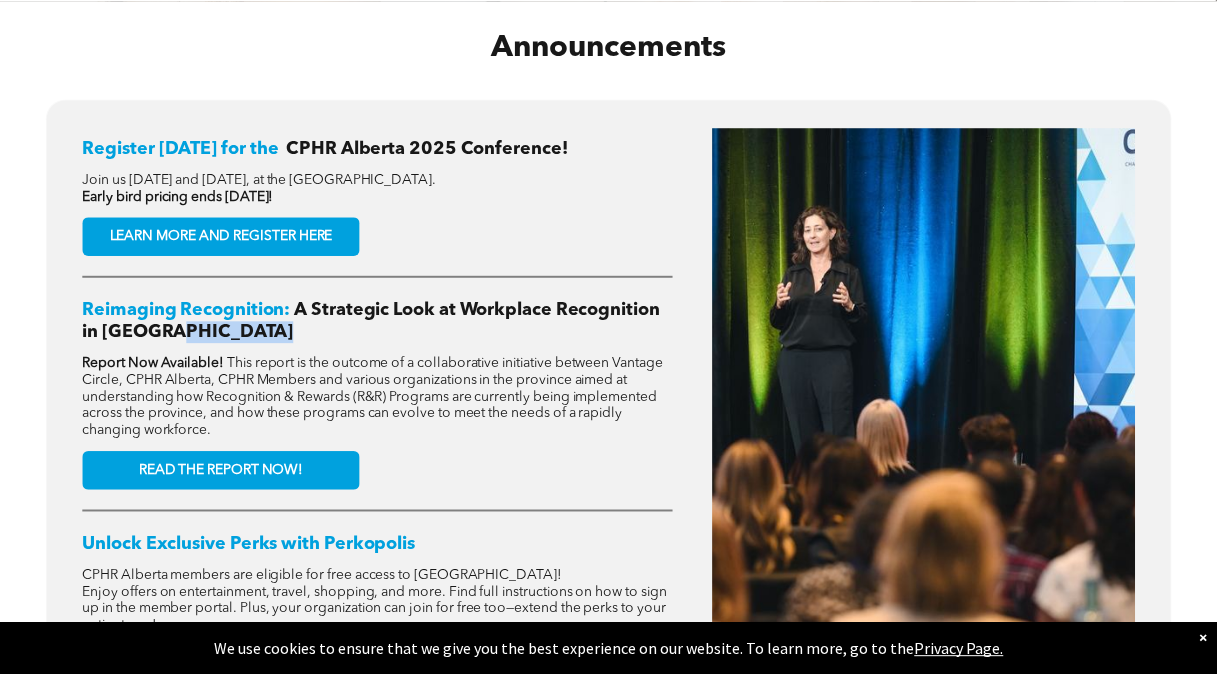 click on "Reimaging Recognition:   A Strategic Look at Workplace Recognition in Alberta" at bounding box center (377, 321) 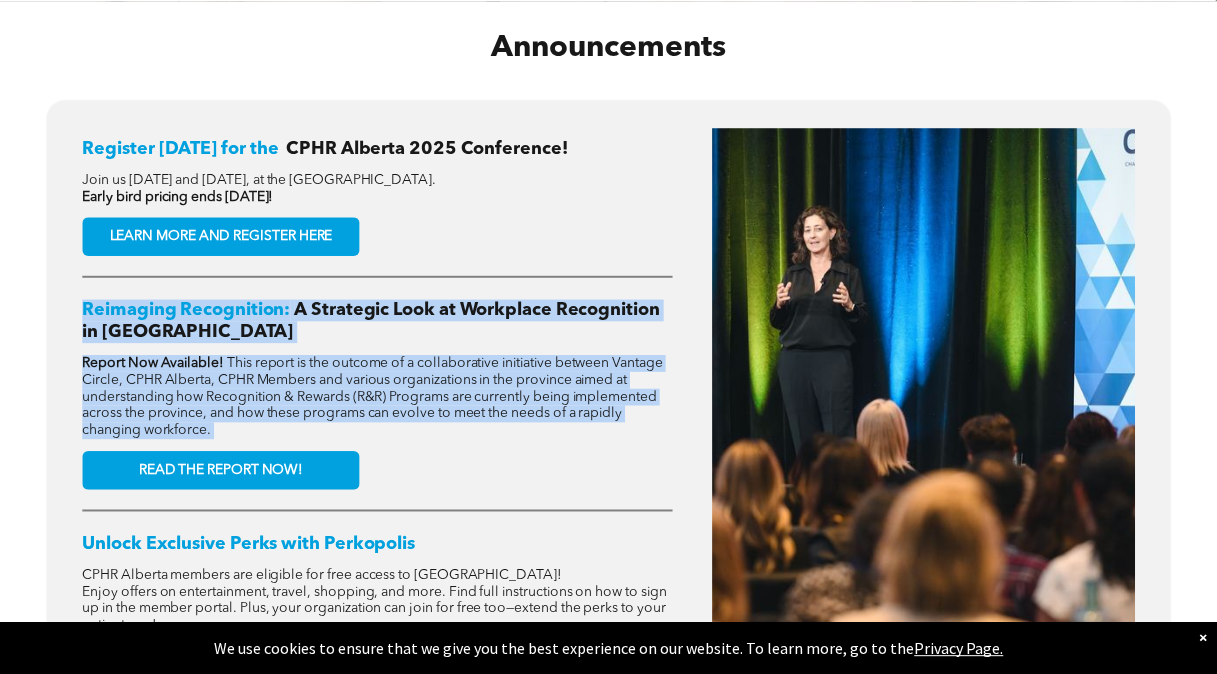 drag, startPoint x: 393, startPoint y: 338, endPoint x: 403, endPoint y: 346, distance: 12.806249 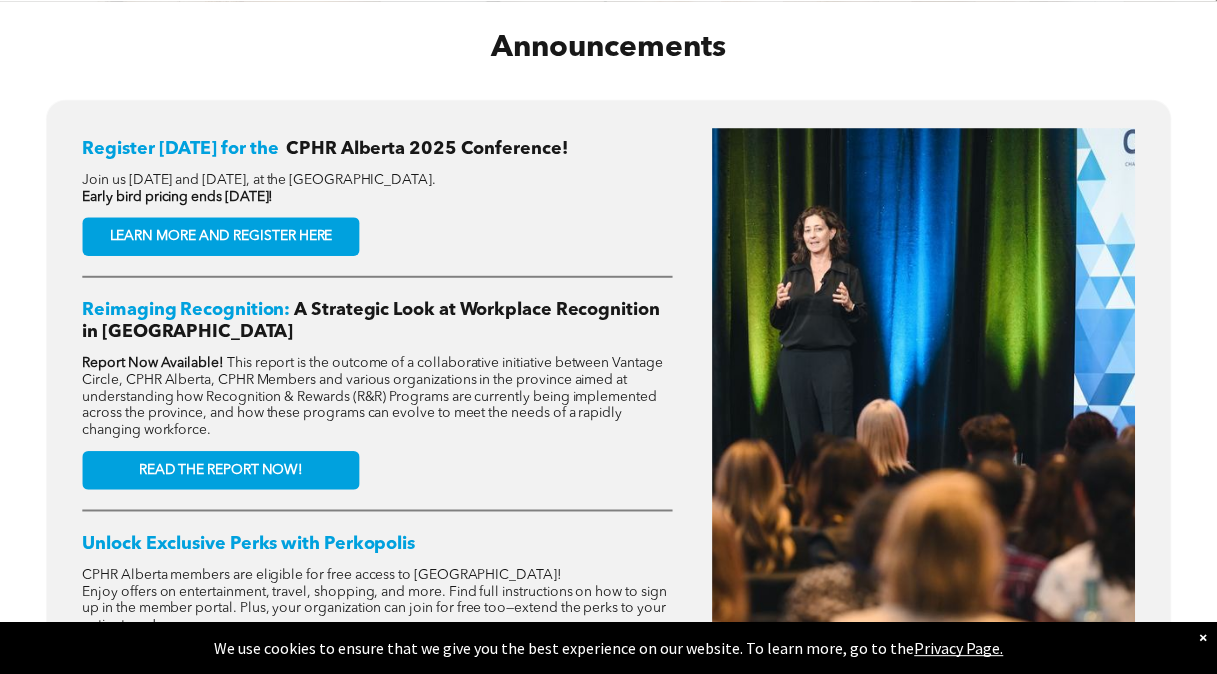 drag, startPoint x: 403, startPoint y: 346, endPoint x: 246, endPoint y: 75, distance: 313.19324 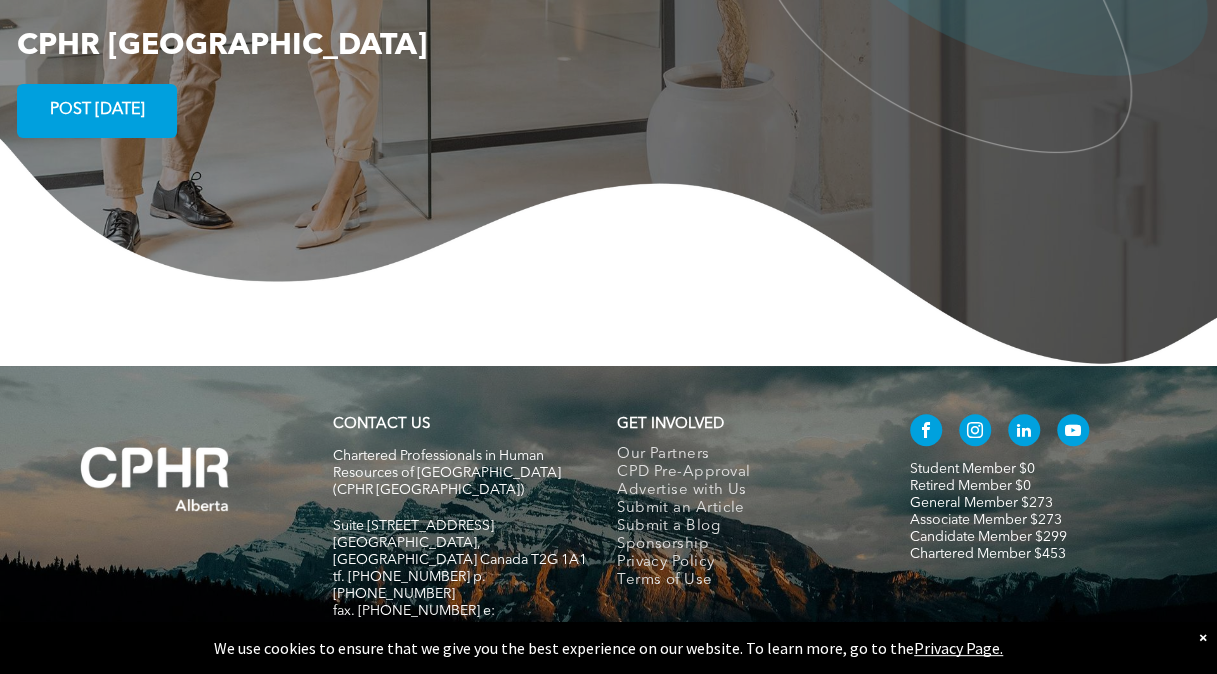 scroll, scrollTop: 3834, scrollLeft: 0, axis: vertical 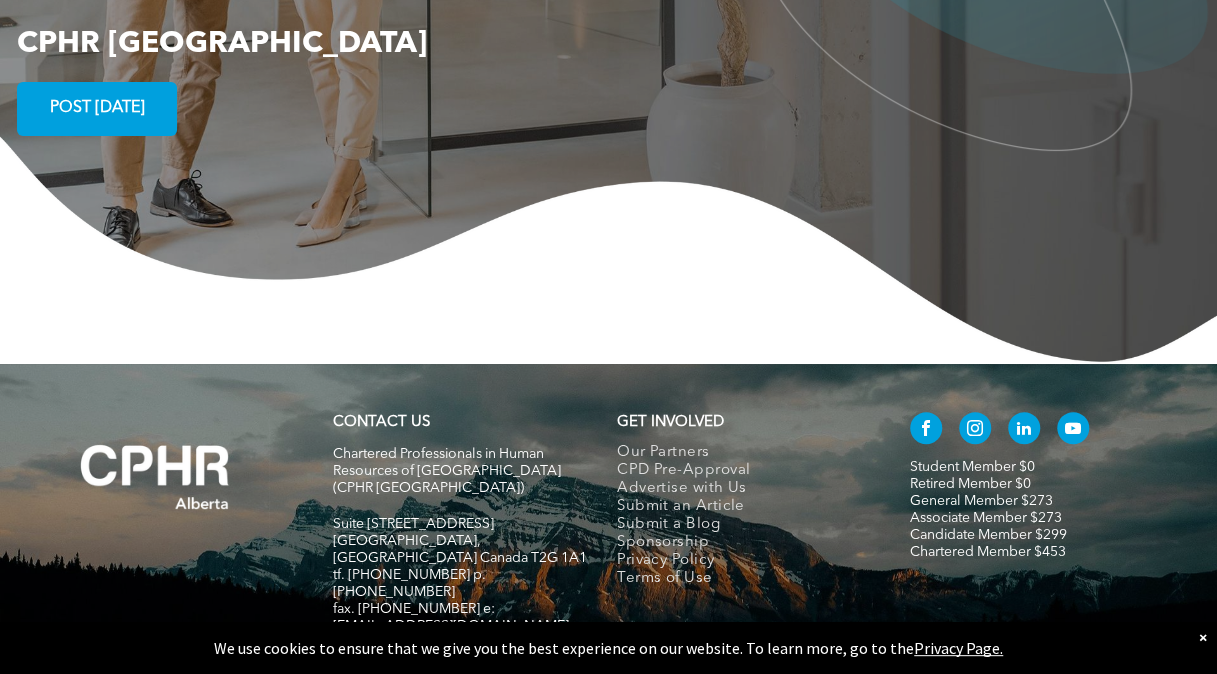 click on "CONTACT US
Chartered Professionals in Human Resources of Alberta (CPHR Alberta) Suite 320, 105 - 12 Ave SE Calgary, Alberta Canada T2G 1A1 tf. 1-800-668-6125 p. 403-209-2420   fax. 403-209-2401 e:info@cphrab.ca
GET INVOLVED
Our Partners
CPD Pre-Approval
Advertise with Us
Submit an Article
Submit a Blog
Sponsorship
Privacy Policy
Terms of Use
Student Member $0 Retired Member $0 General Member $273 Associate Member $273 Candidate Member $299 Chartered Member $453" at bounding box center [608, 548] 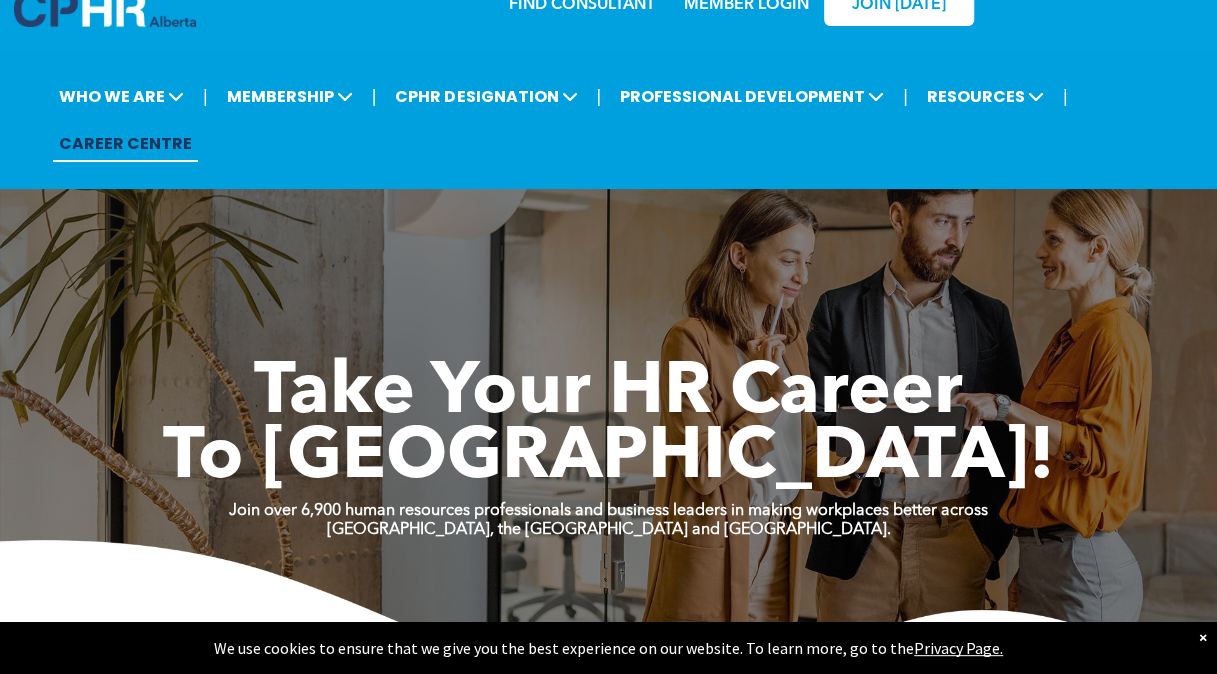 scroll, scrollTop: 0, scrollLeft: 0, axis: both 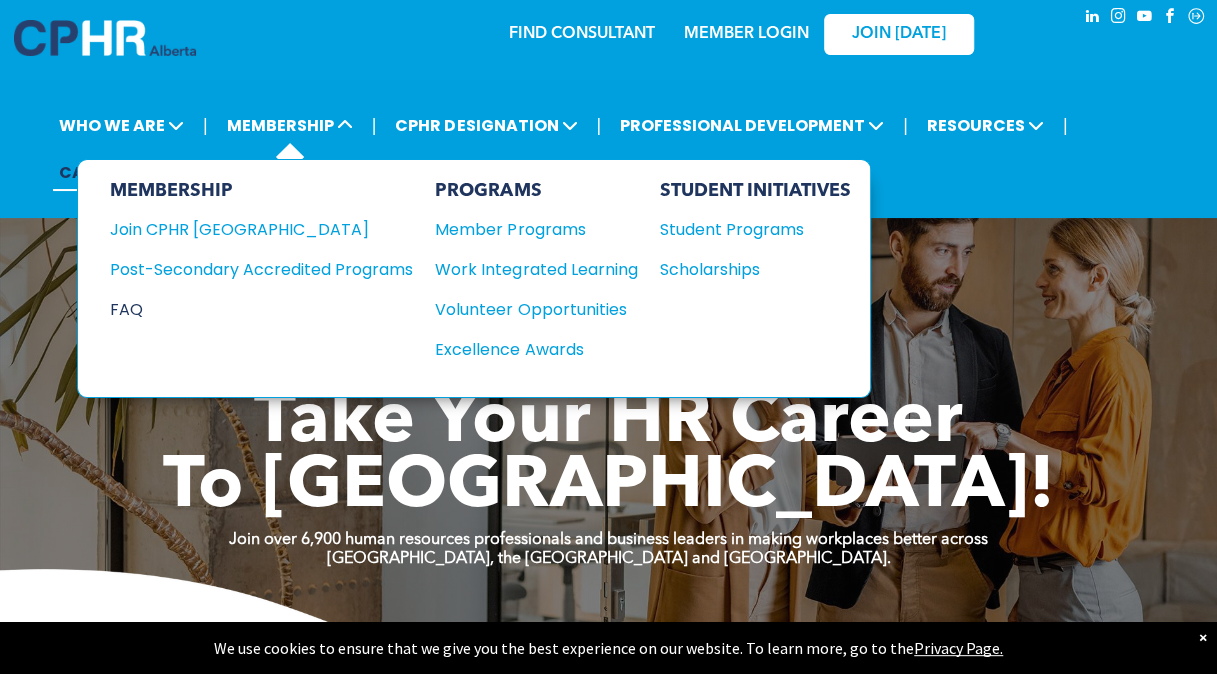 click on "FAQ" at bounding box center (246, 309) 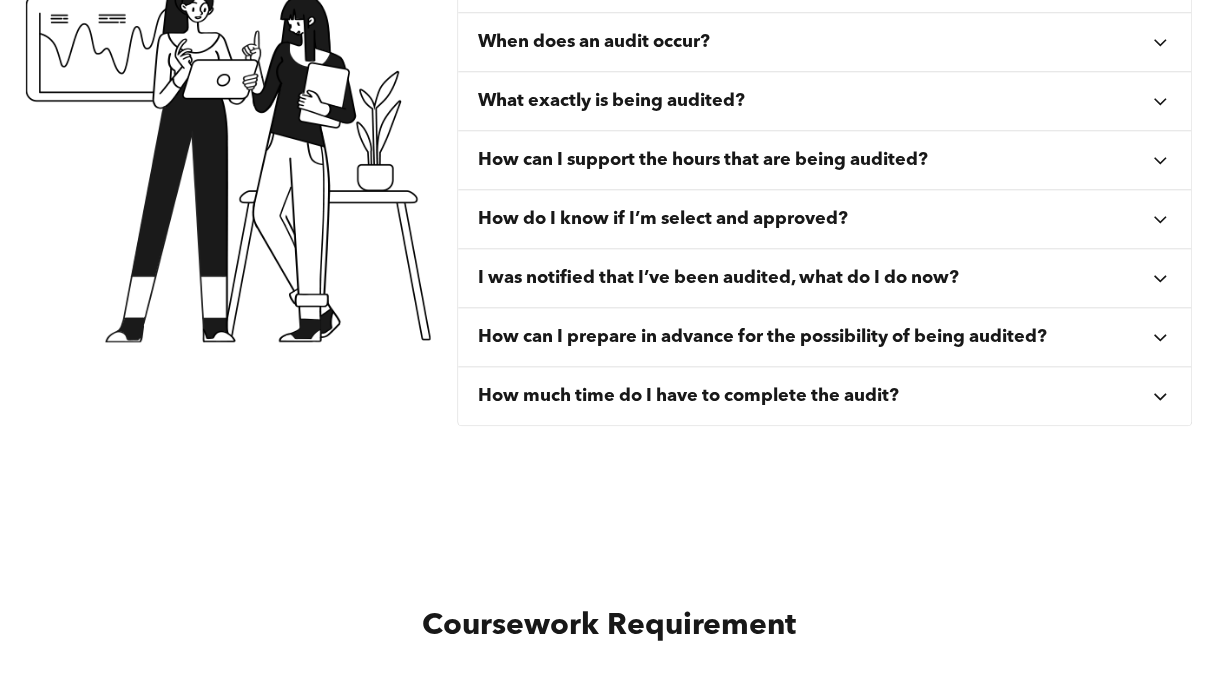 scroll, scrollTop: 880, scrollLeft: 0, axis: vertical 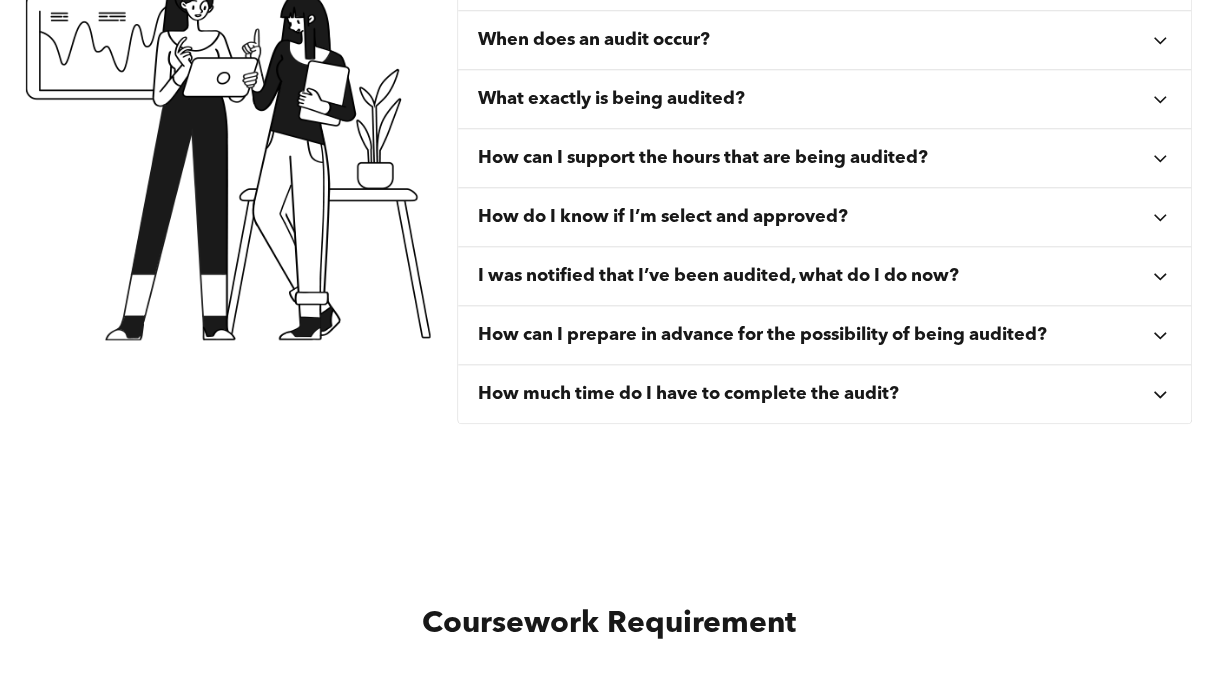 click 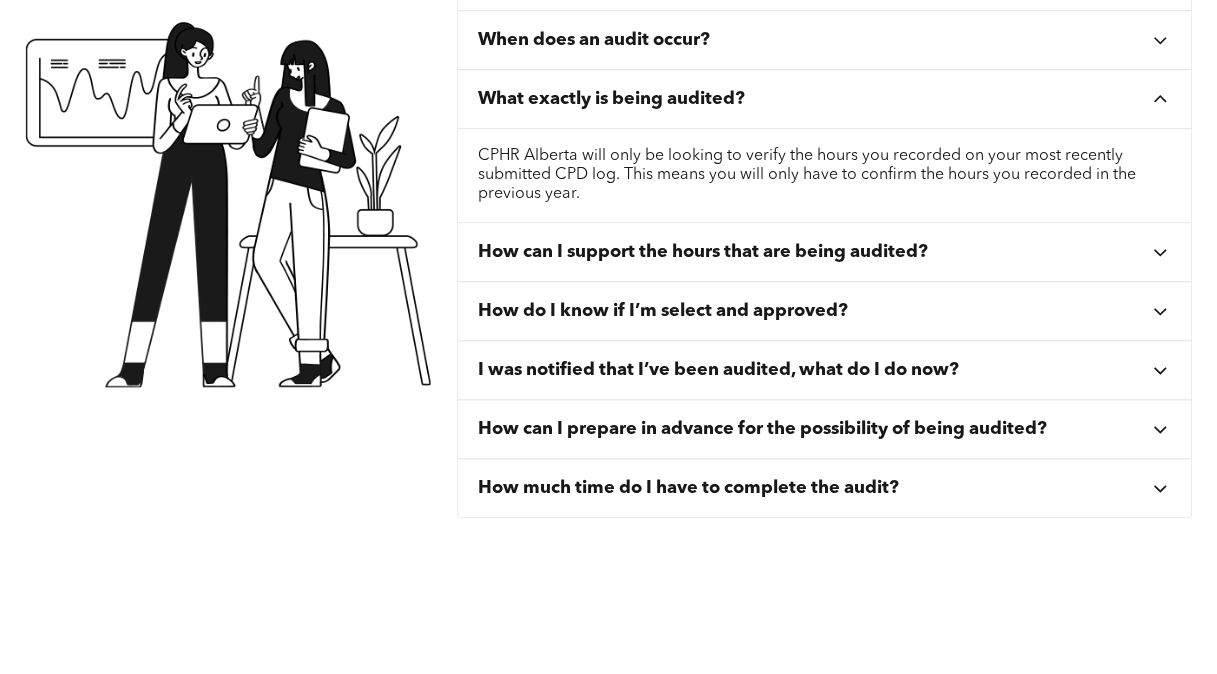 click 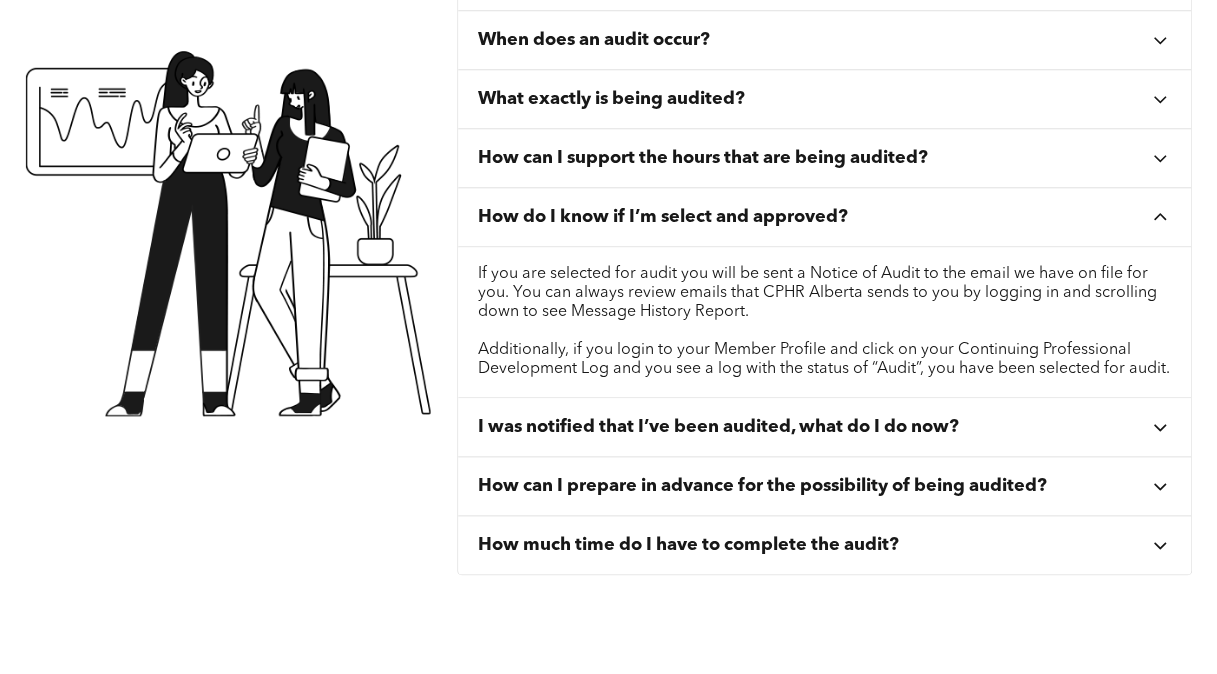 click 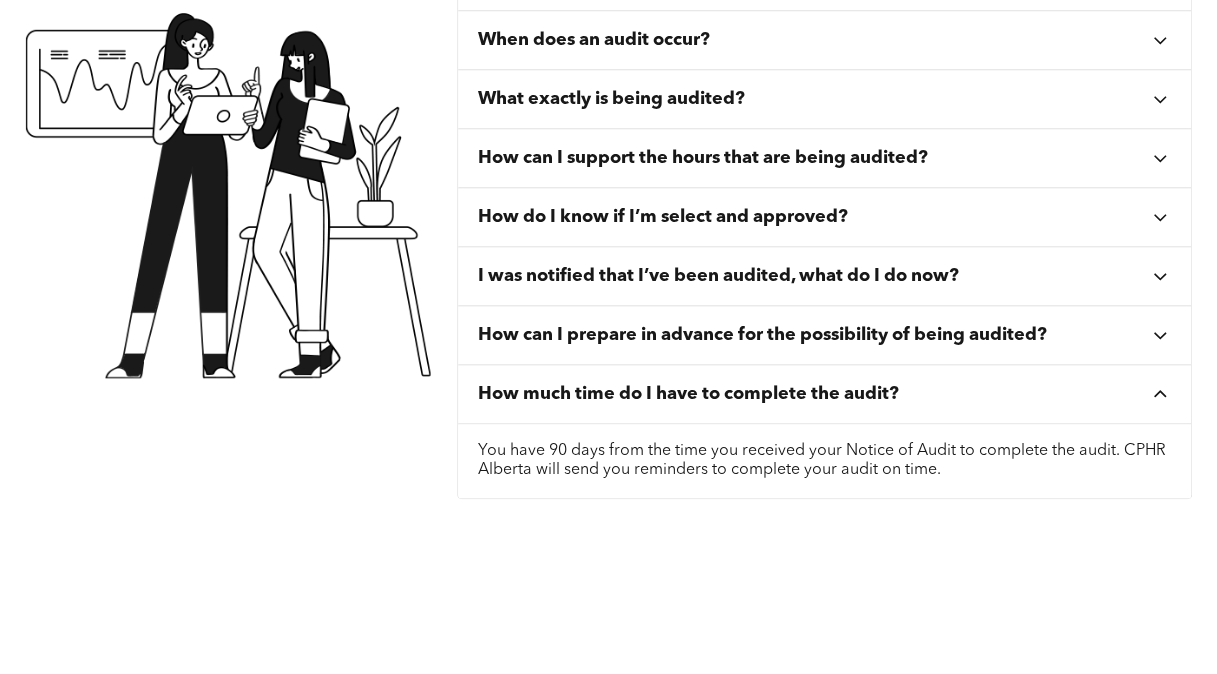 click on "Can I be audited more than once?
If you are randomly selected for CPD Audit more than once in three years, CPHR Alberta will not complete the second audit. Members will only be audited once every three years at the most.
What is the CPD audit?
Each year 3% of submitted CPD logs are randomly selected for audit by CPHR Alberta. During this audit, CPHR Alberta will work with you to verify that the hours you recorded in your annual CPD log were completed as recorded.
When does an audit occur?
CPHR Alberta begins the audit in April each year.
What exactly is being audited?
CPHR Alberta will only be looking to verify the hours you recorded on your most recently submitted CPD log. This means you will only have to confirm the hours you recorded in the previous year." at bounding box center (609, 135) 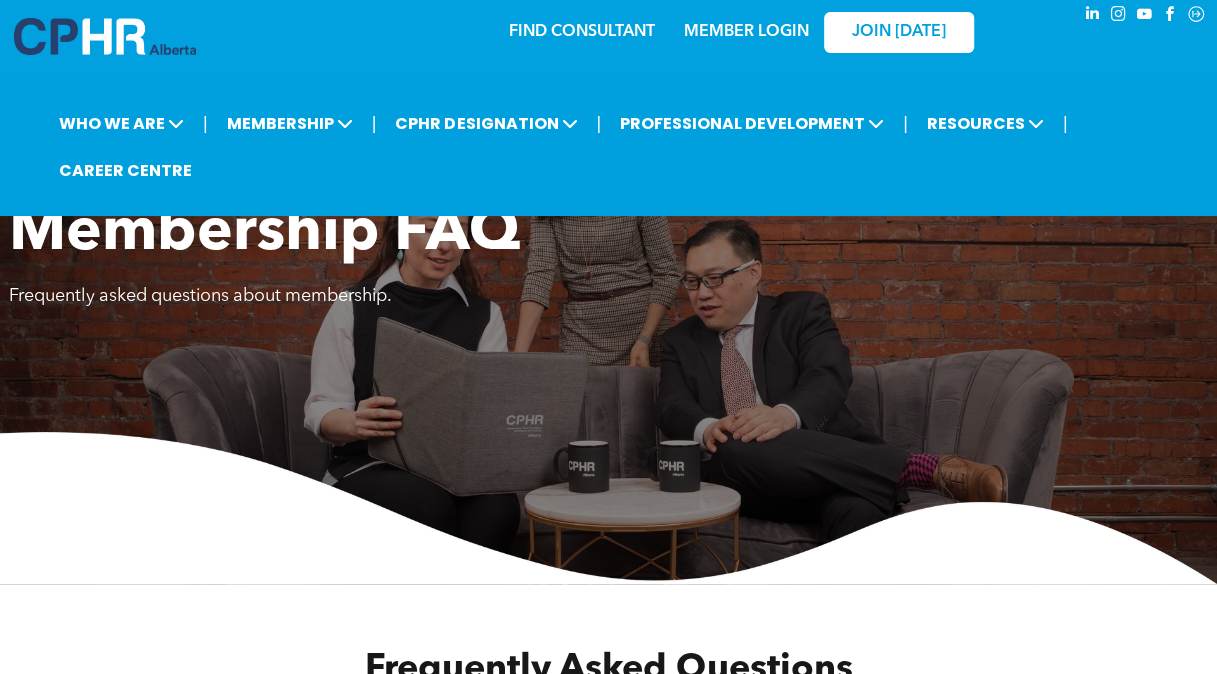 scroll, scrollTop: 0, scrollLeft: 0, axis: both 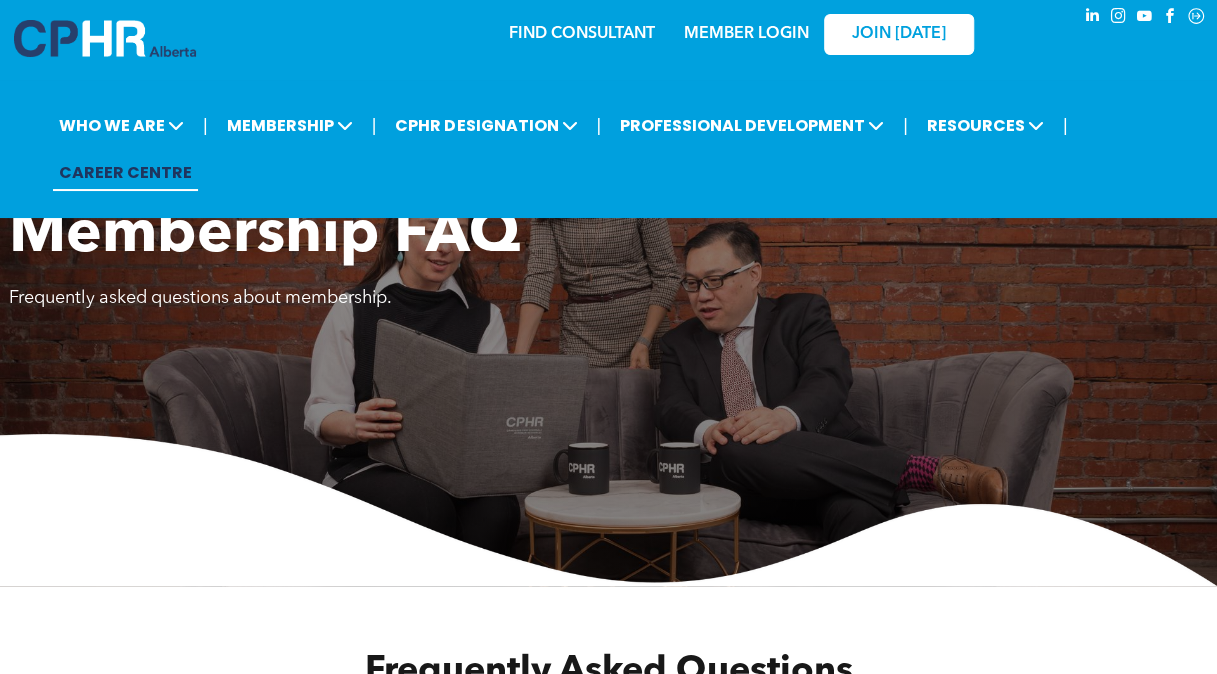 click on "CAREER CENTRE" at bounding box center [125, 172] 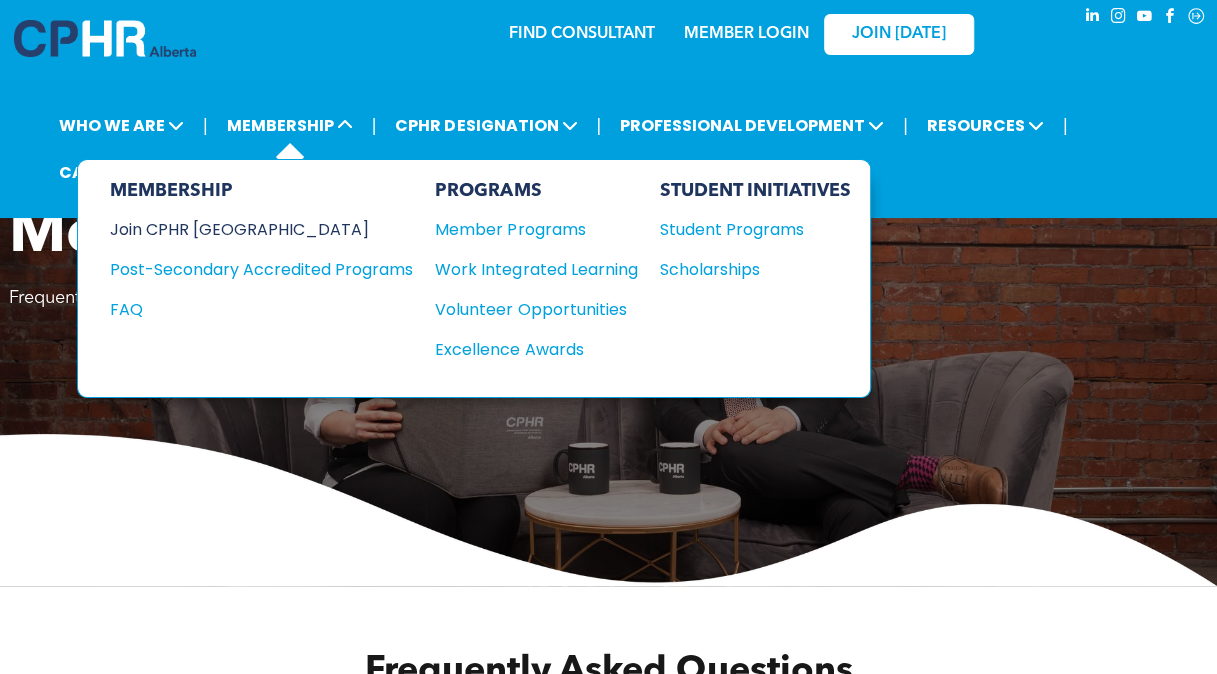 click on "Join CPHR [GEOGRAPHIC_DATA]" at bounding box center (246, 229) 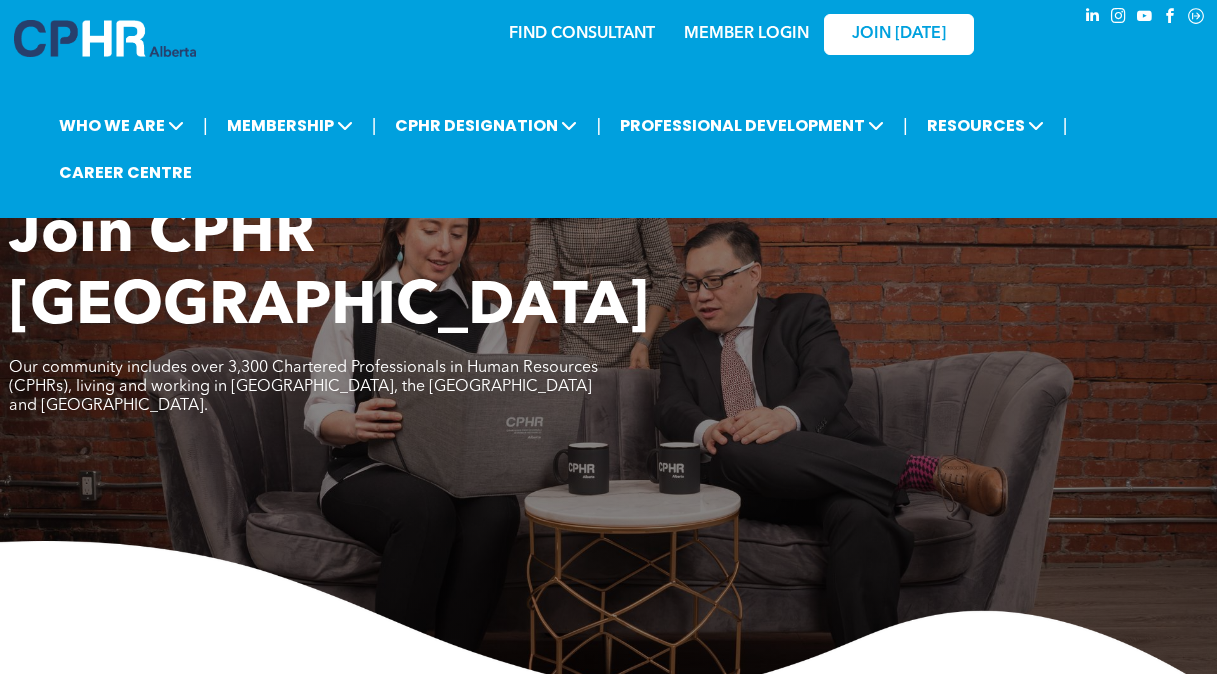 scroll, scrollTop: 0, scrollLeft: 0, axis: both 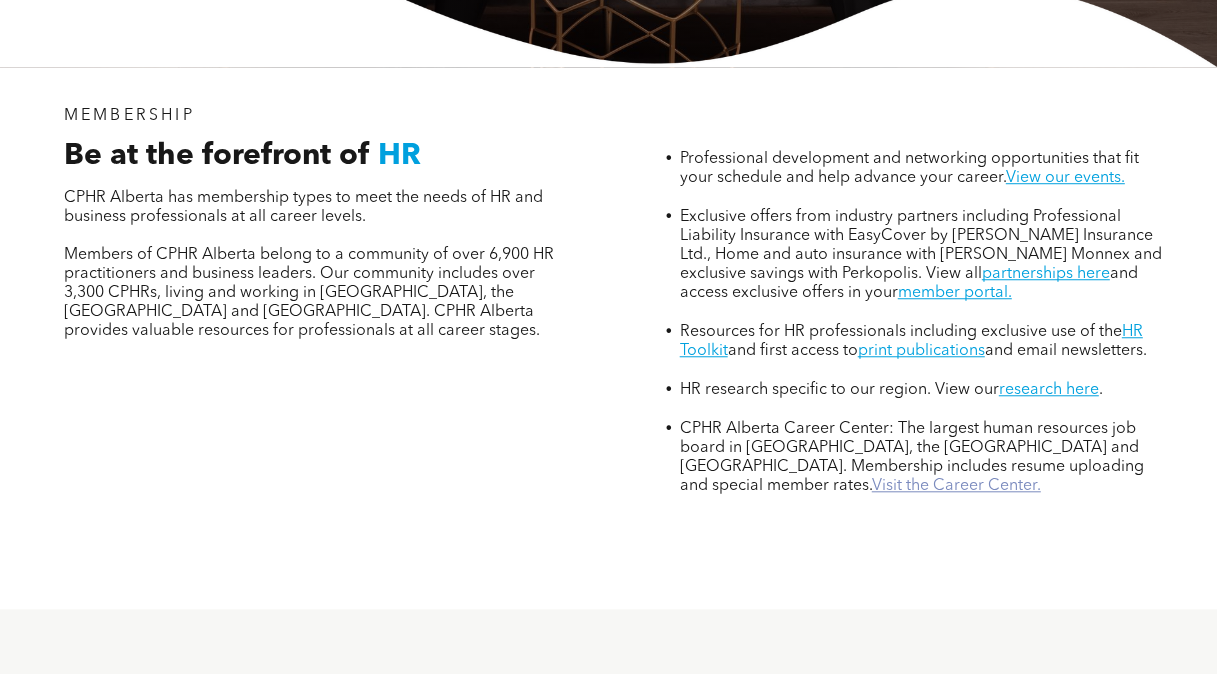 click on "Visit the Career Center." at bounding box center (956, 486) 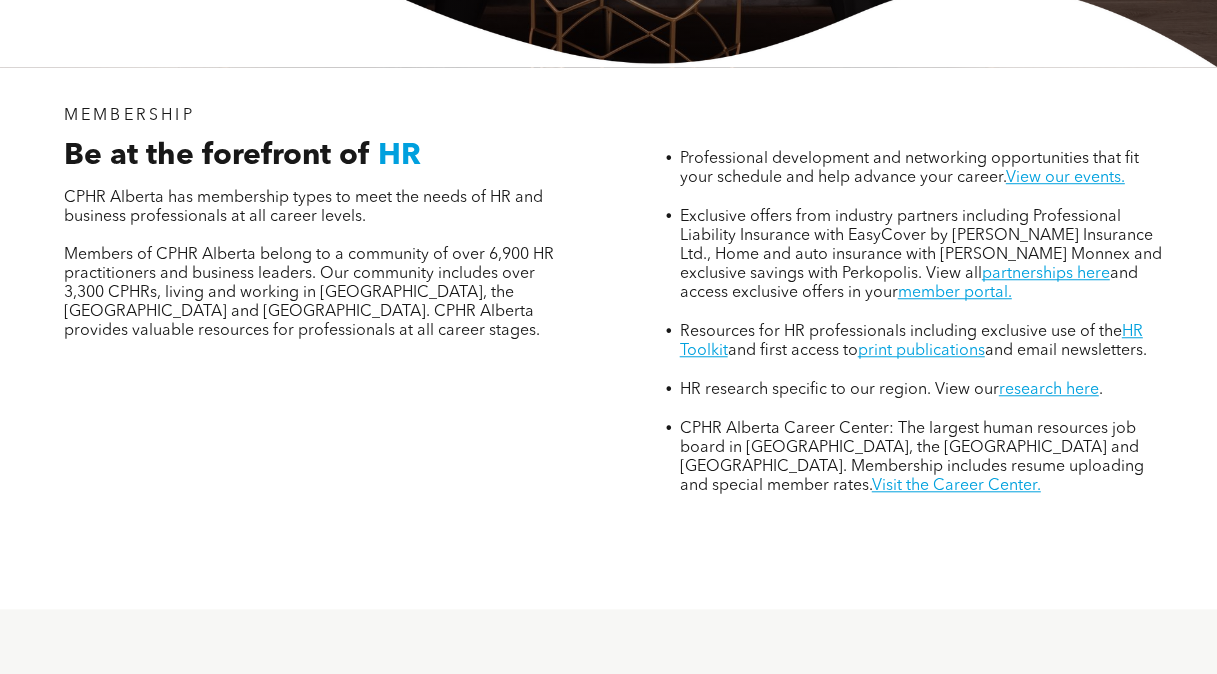 click on "Be at the forefront of
HR
CPHR Alberta has membership types to meet the needs of HR and business professionals at all career levels. Members of CPHR Alberta belong to a community of over 6,900 HR practitioners and business leaders. Our community includes over 3,300 CPHRs, living and working in Alberta, the Northwest Territories and Nunavut. CPHR Alberta provides valuable resources for professionals at all career stages." at bounding box center (309, 257) 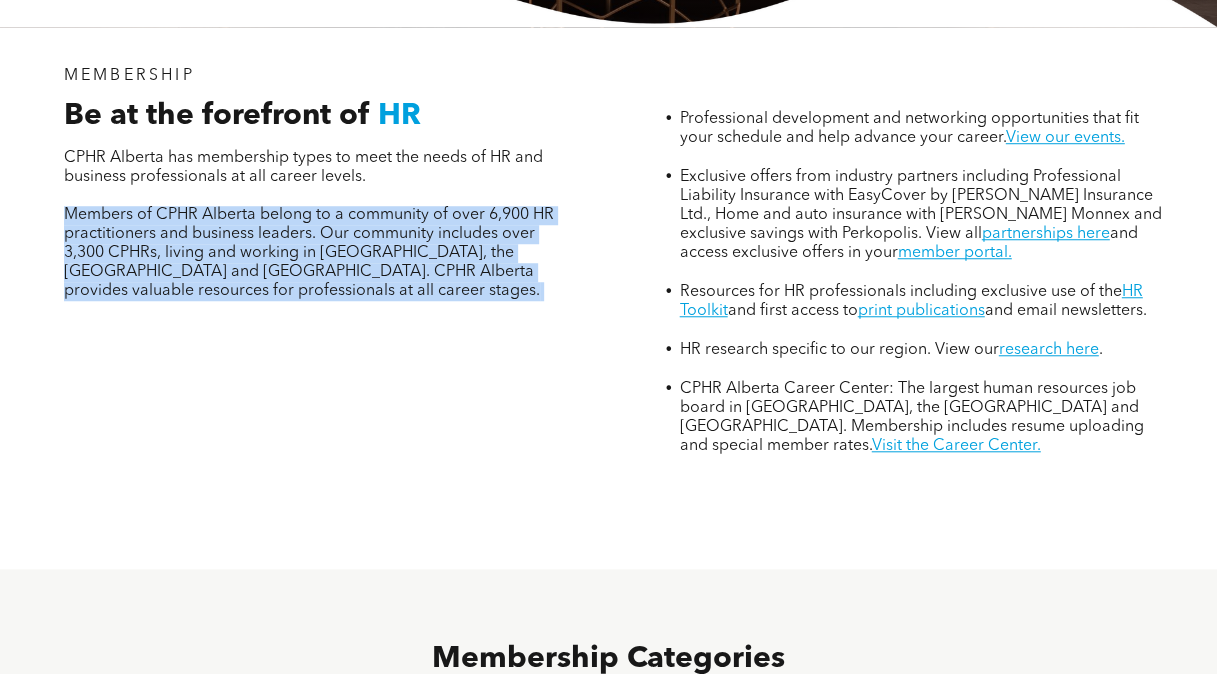 click on "MEMBERSHIP
Be at the forefront of
HR
CPHR Alberta has membership types to meet the needs of HR and business professionals at all career levels. Members of CPHR Alberta belong to a community of over 6,900 HR practitioners and business leaders. Our community includes over 3,300 CPHRs, living and working in Alberta, the Northwest Territories and Nunavut. CPHR Alberta provides valuable resources for professionals at all career stages." at bounding box center [309, 261] 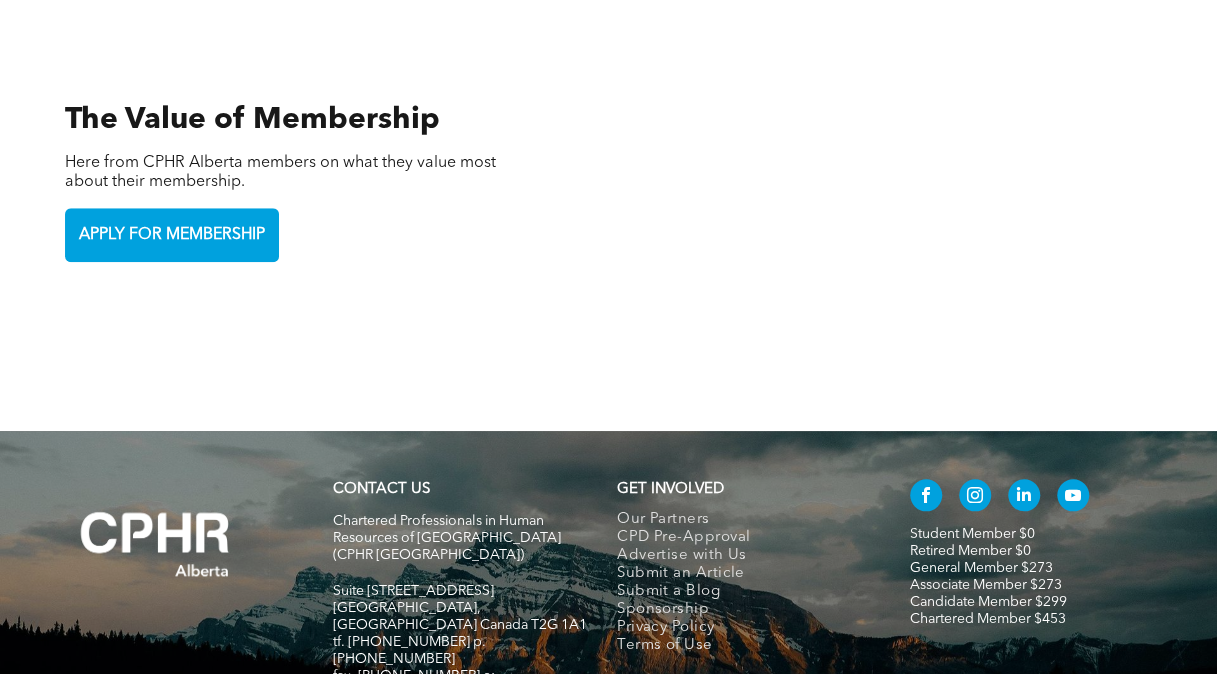 scroll, scrollTop: 4386, scrollLeft: 0, axis: vertical 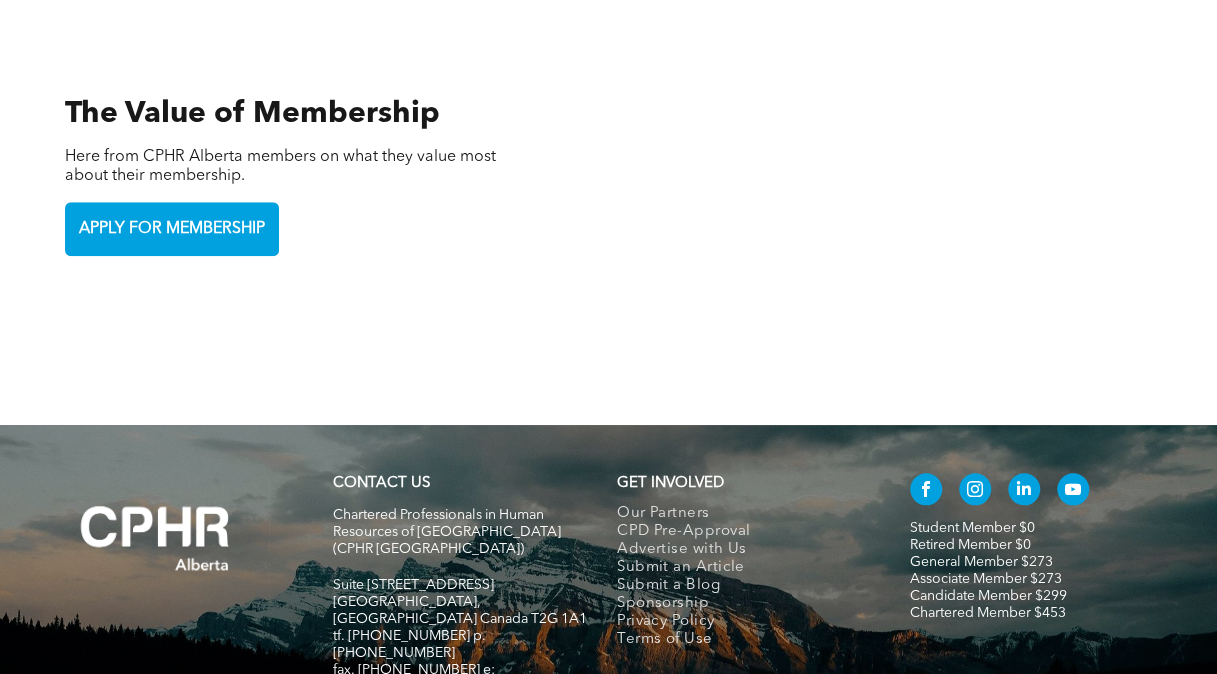 click at bounding box center [466, 705] 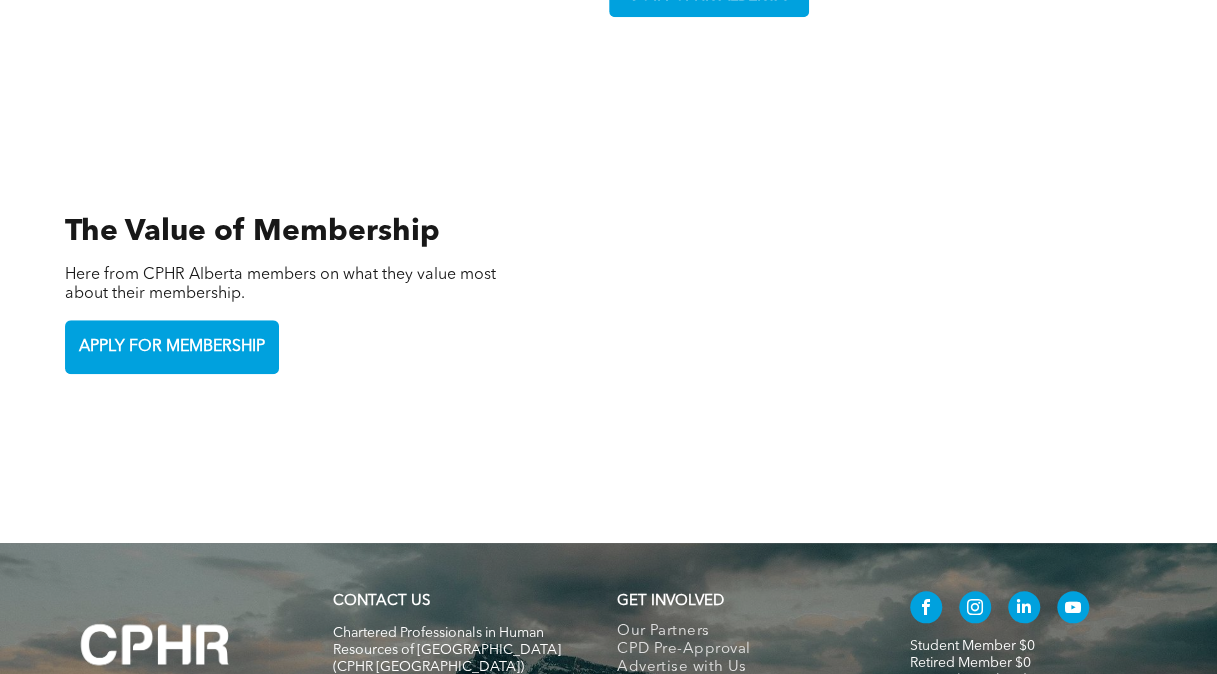 scroll, scrollTop: 4266, scrollLeft: 0, axis: vertical 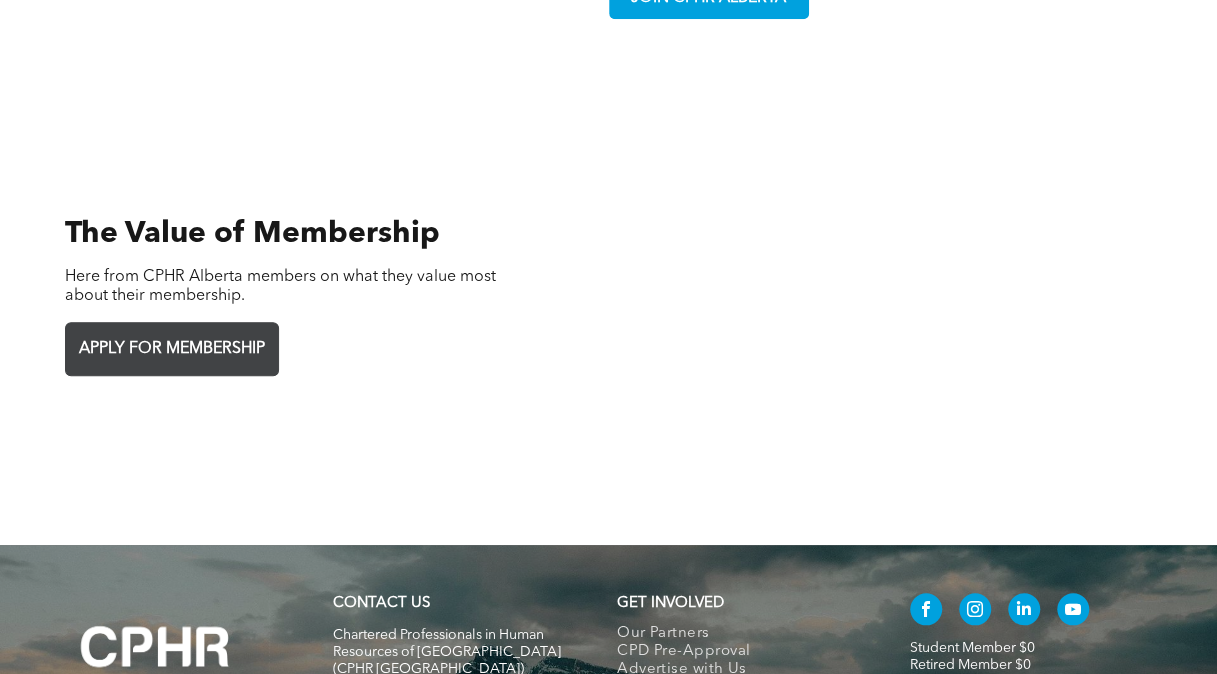 click on "APPLY FOR MEMBERSHIP" at bounding box center [172, 349] 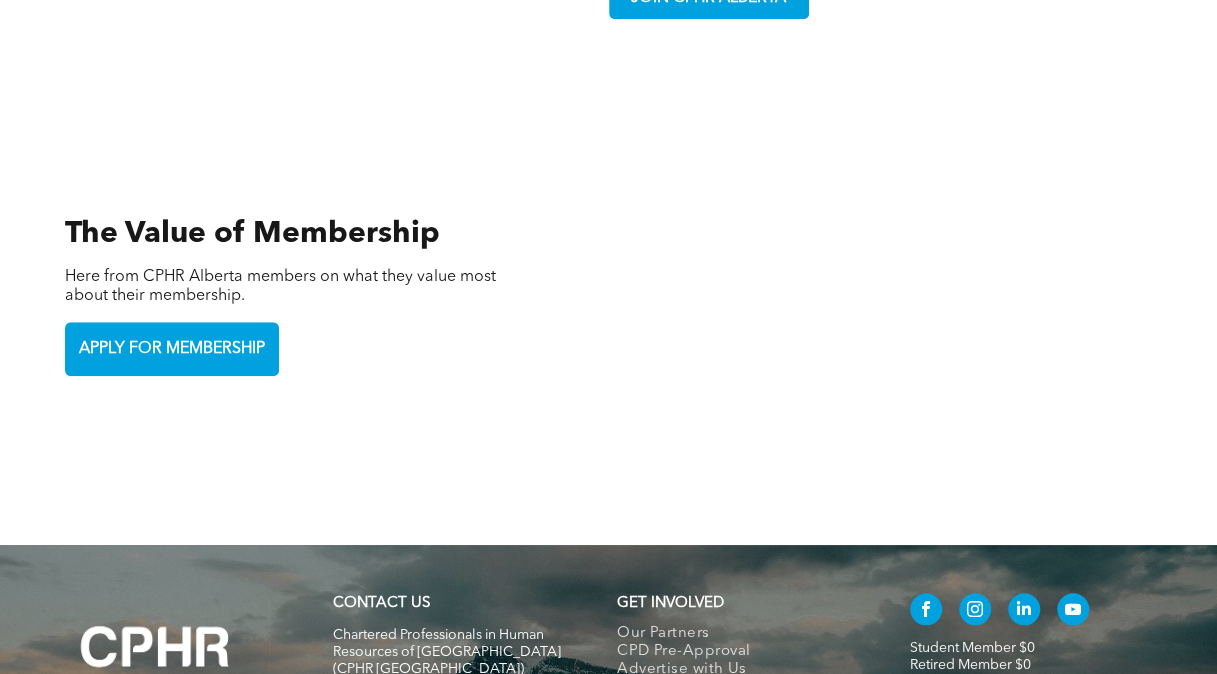 drag, startPoint x: 498, startPoint y: 635, endPoint x: 539, endPoint y: 633, distance: 41.04875 